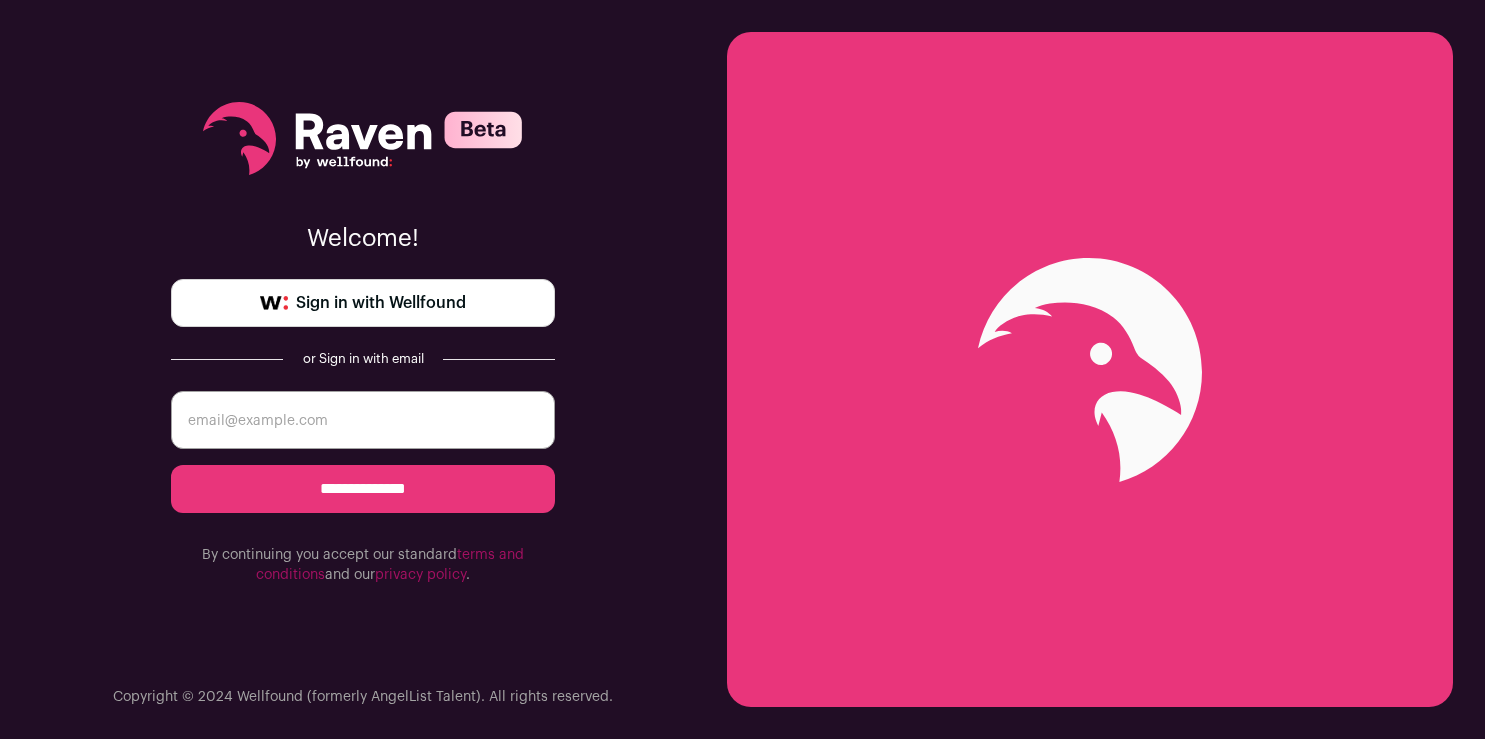 scroll, scrollTop: 0, scrollLeft: 0, axis: both 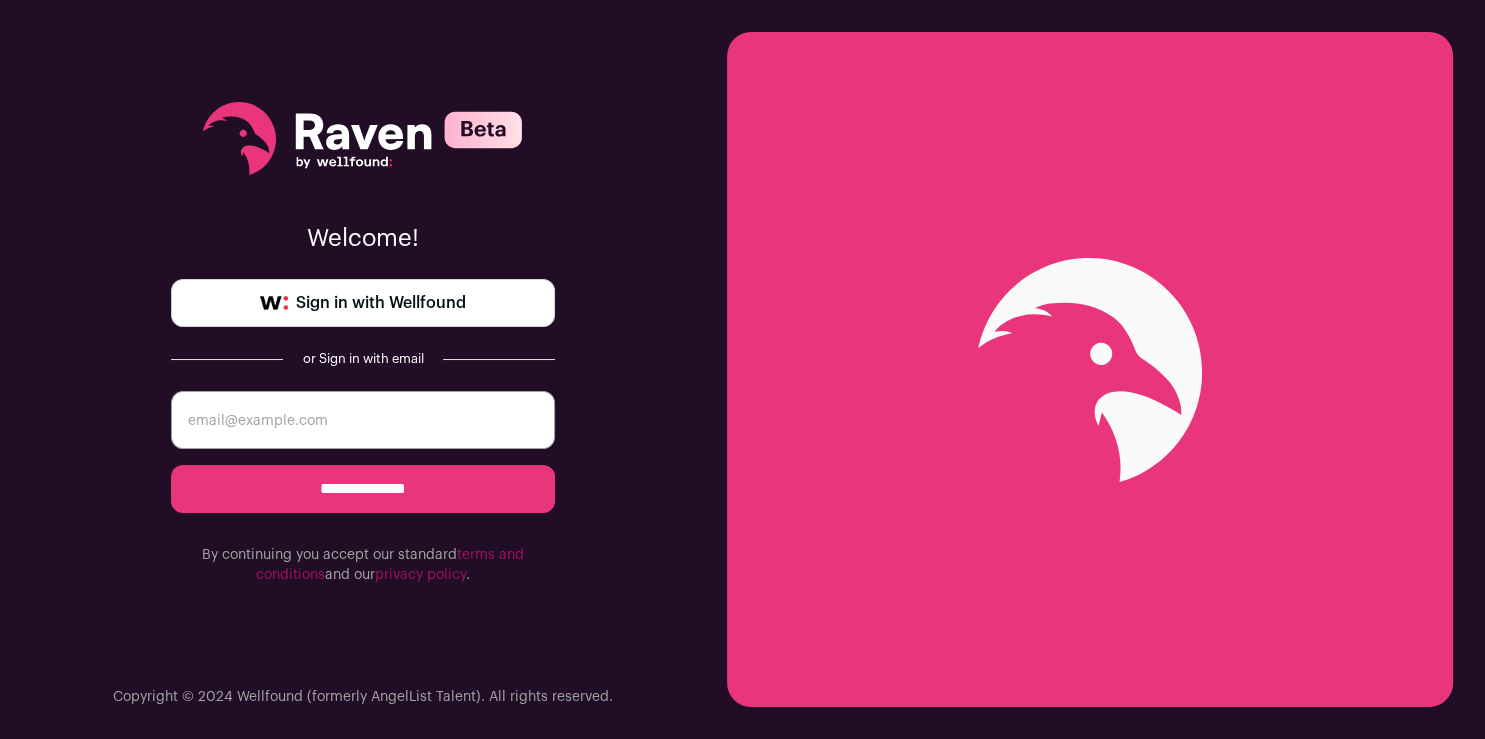 click on "Sign in with Wellfound" at bounding box center (381, 303) 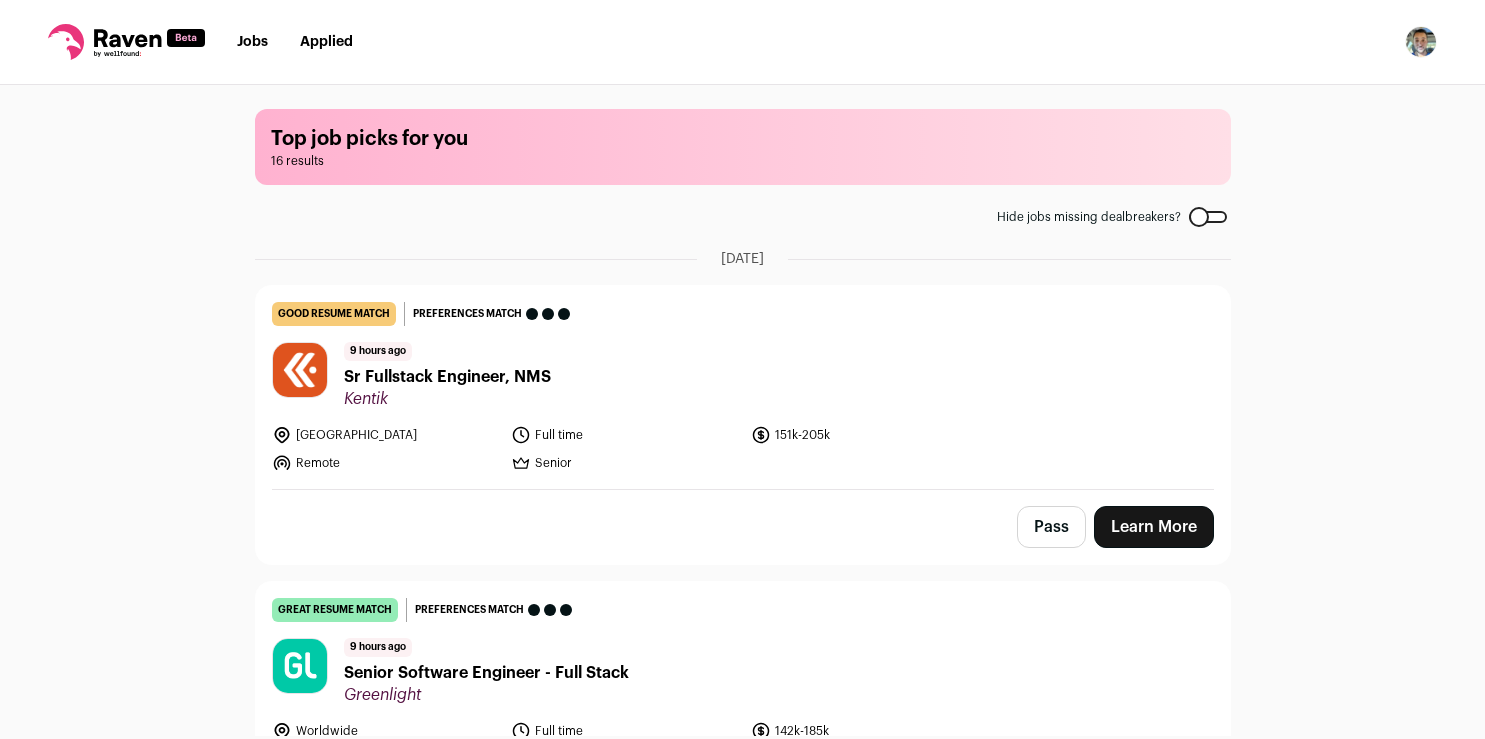 scroll, scrollTop: 0, scrollLeft: 0, axis: both 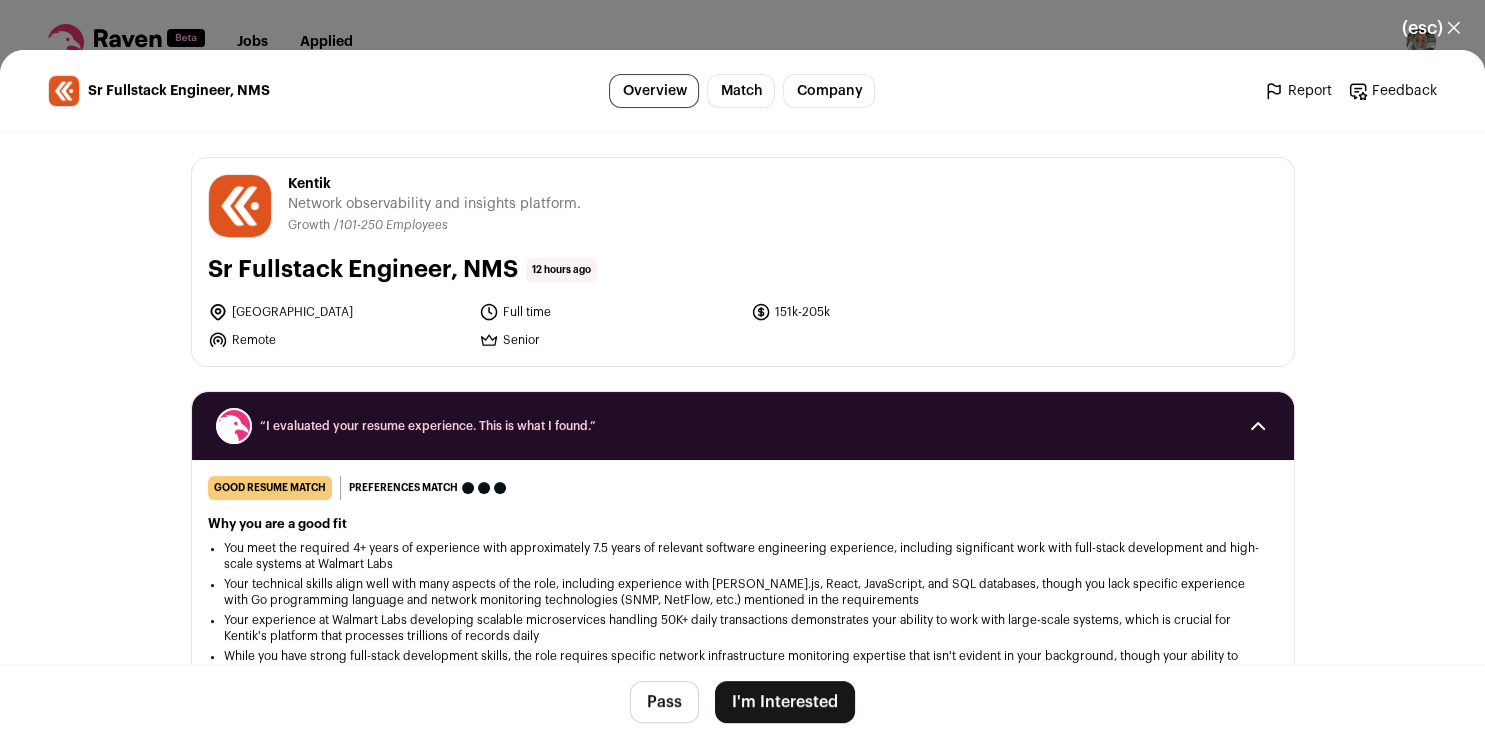 click on "I'm Interested" at bounding box center [785, 702] 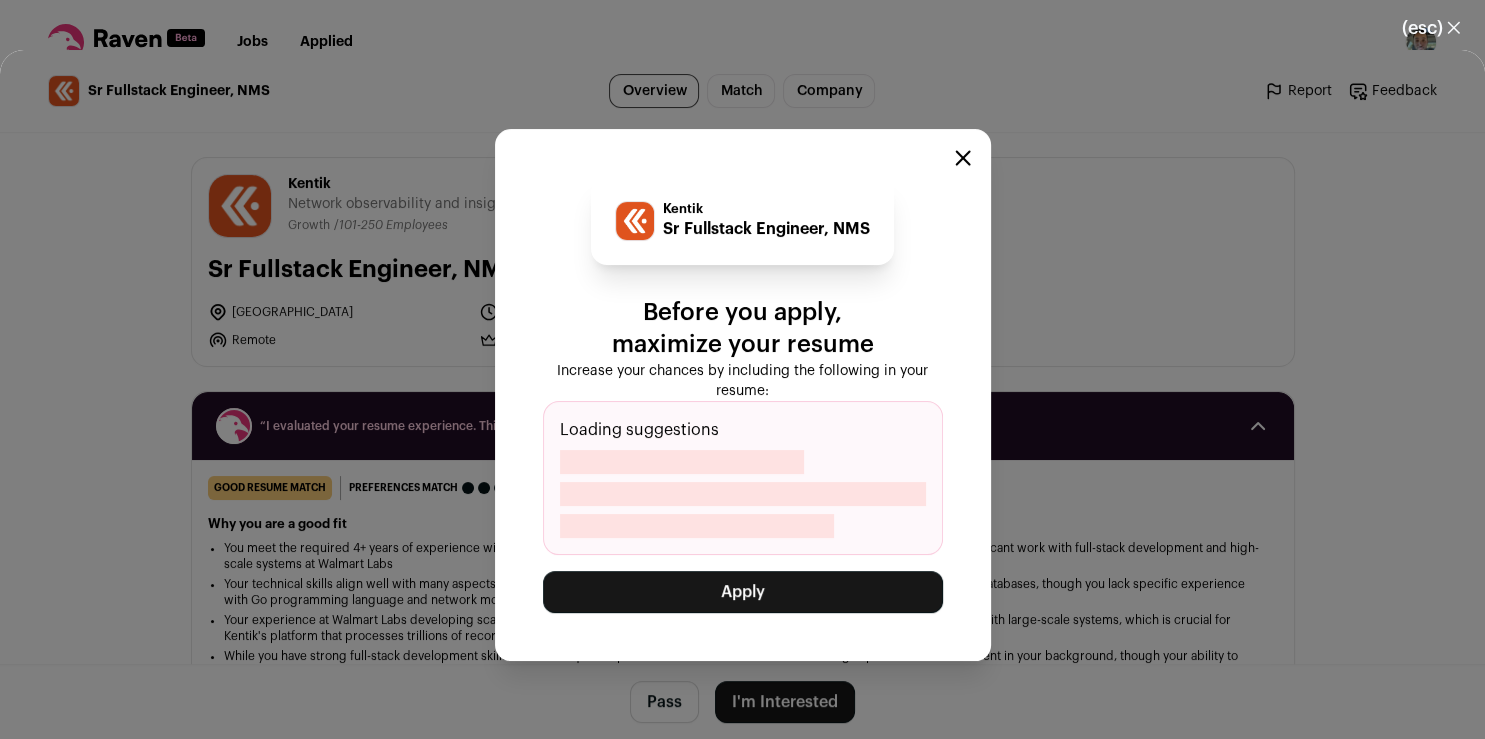 click on "Apply" at bounding box center (743, 592) 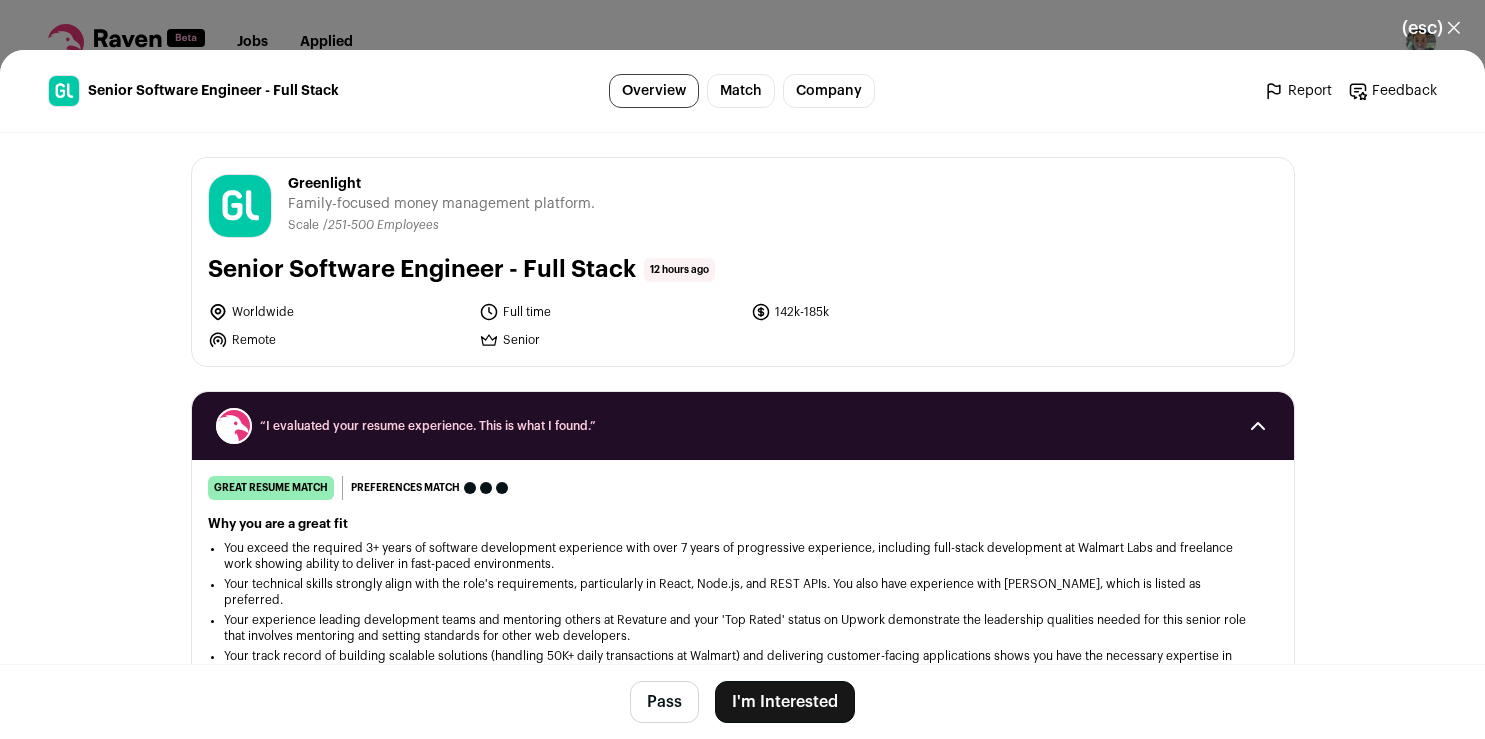 scroll, scrollTop: 0, scrollLeft: 0, axis: both 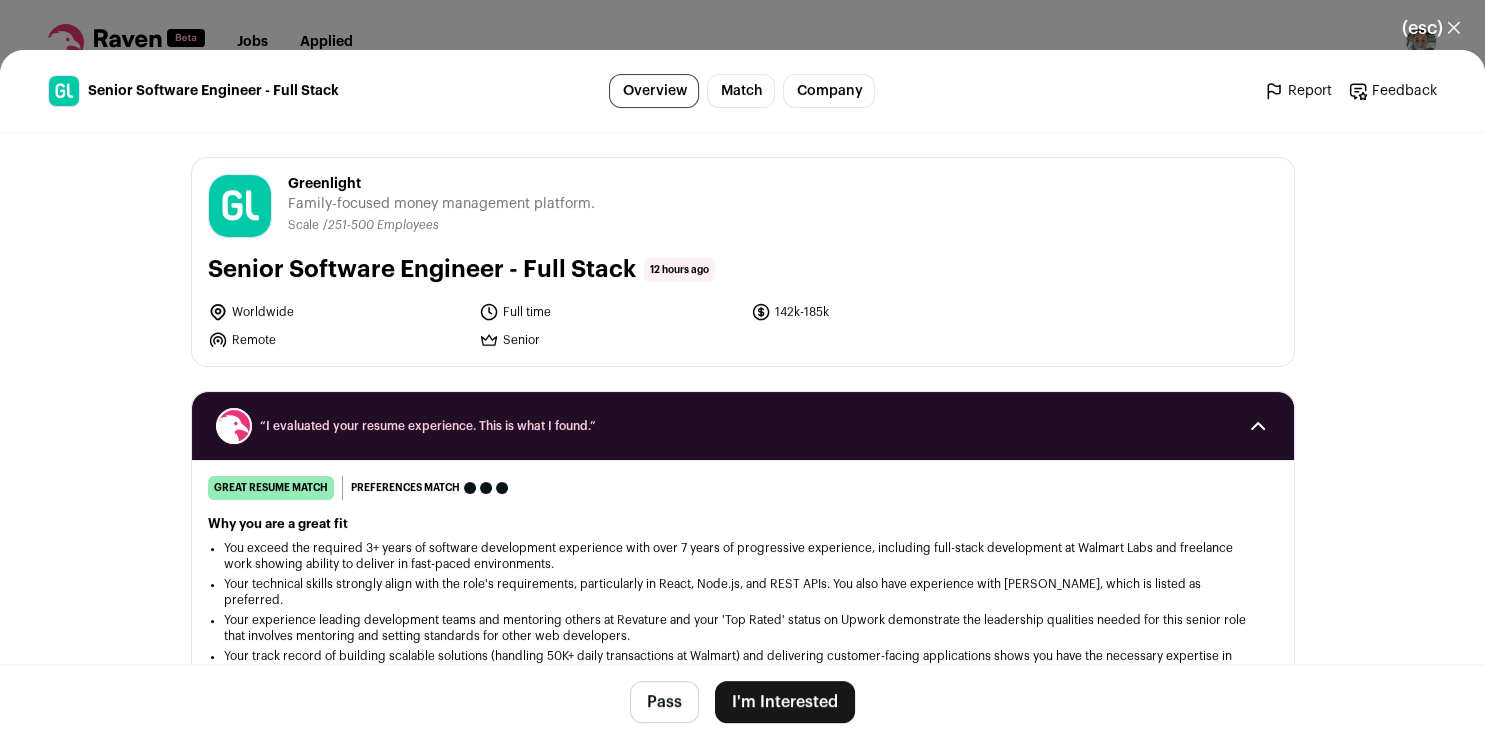 click on "“I evaluated your resume experience. This is what I found.”" at bounding box center [743, 426] 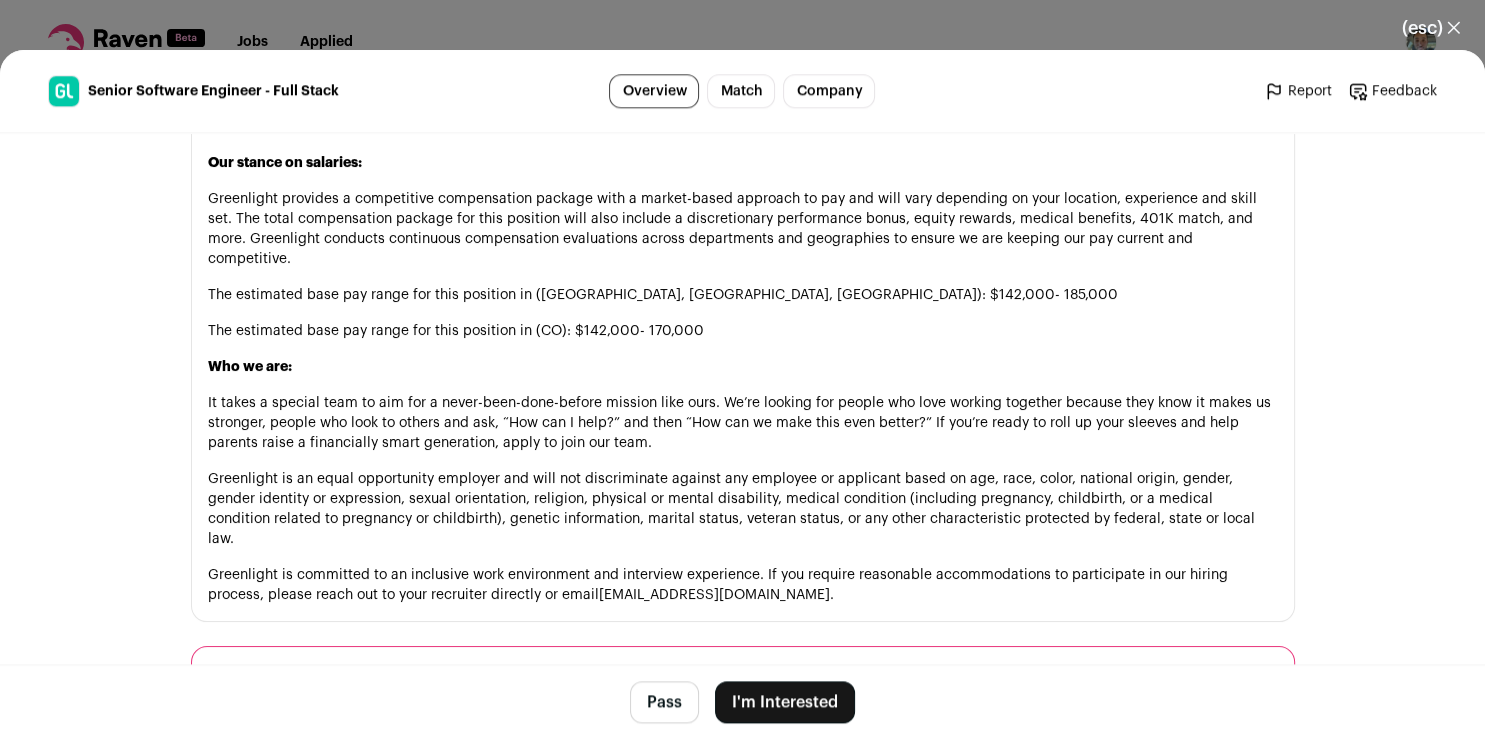 scroll, scrollTop: 2213, scrollLeft: 0, axis: vertical 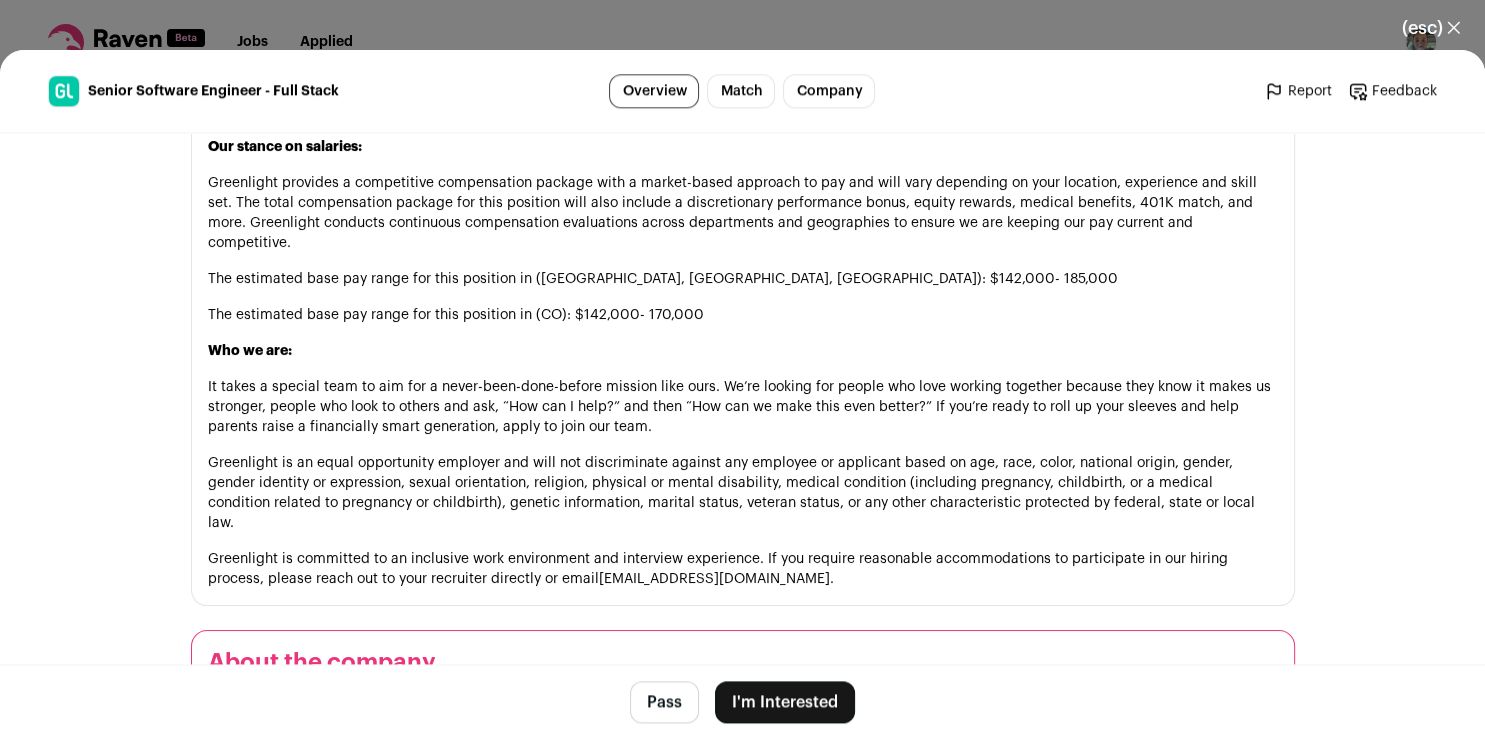 click on "I'm Interested" at bounding box center (785, 702) 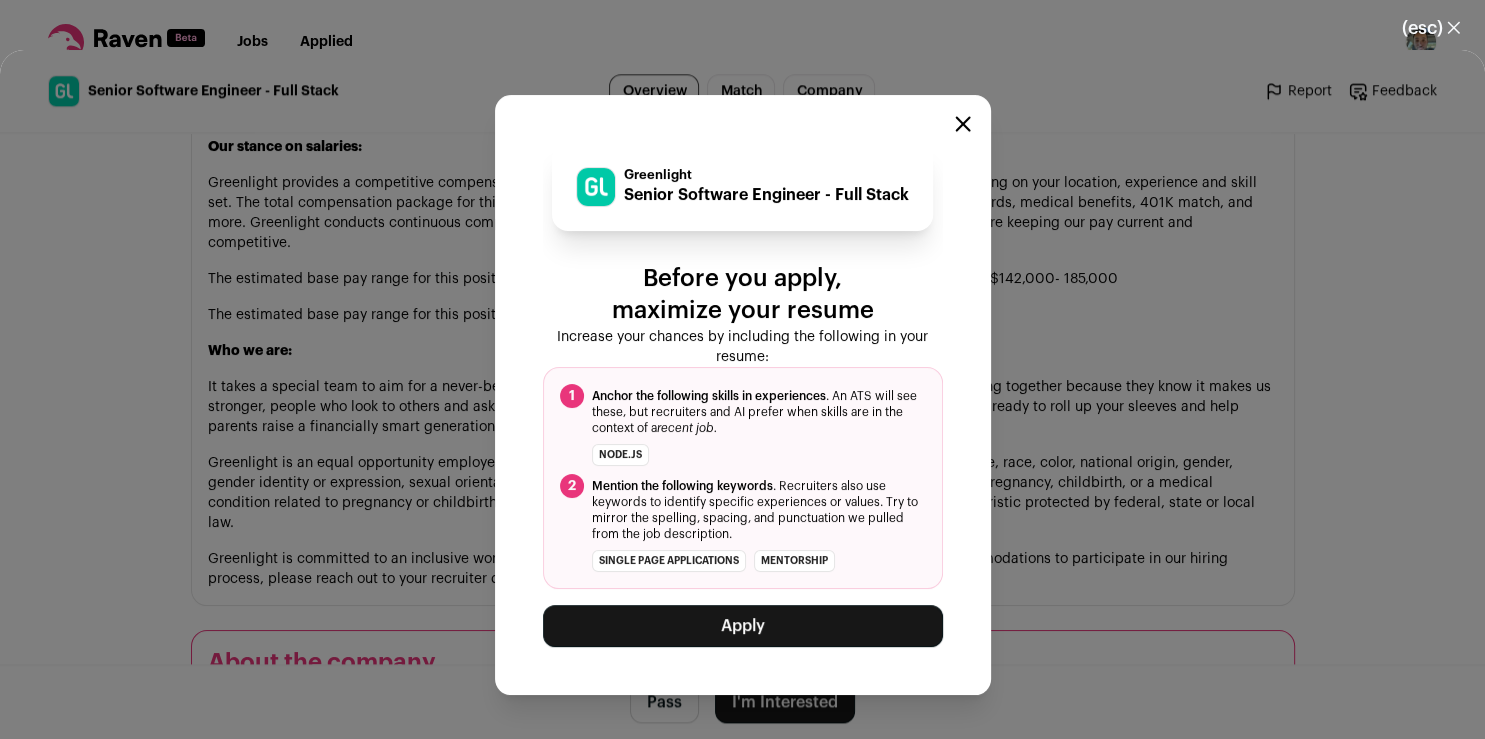 click on "Apply" at bounding box center [743, 626] 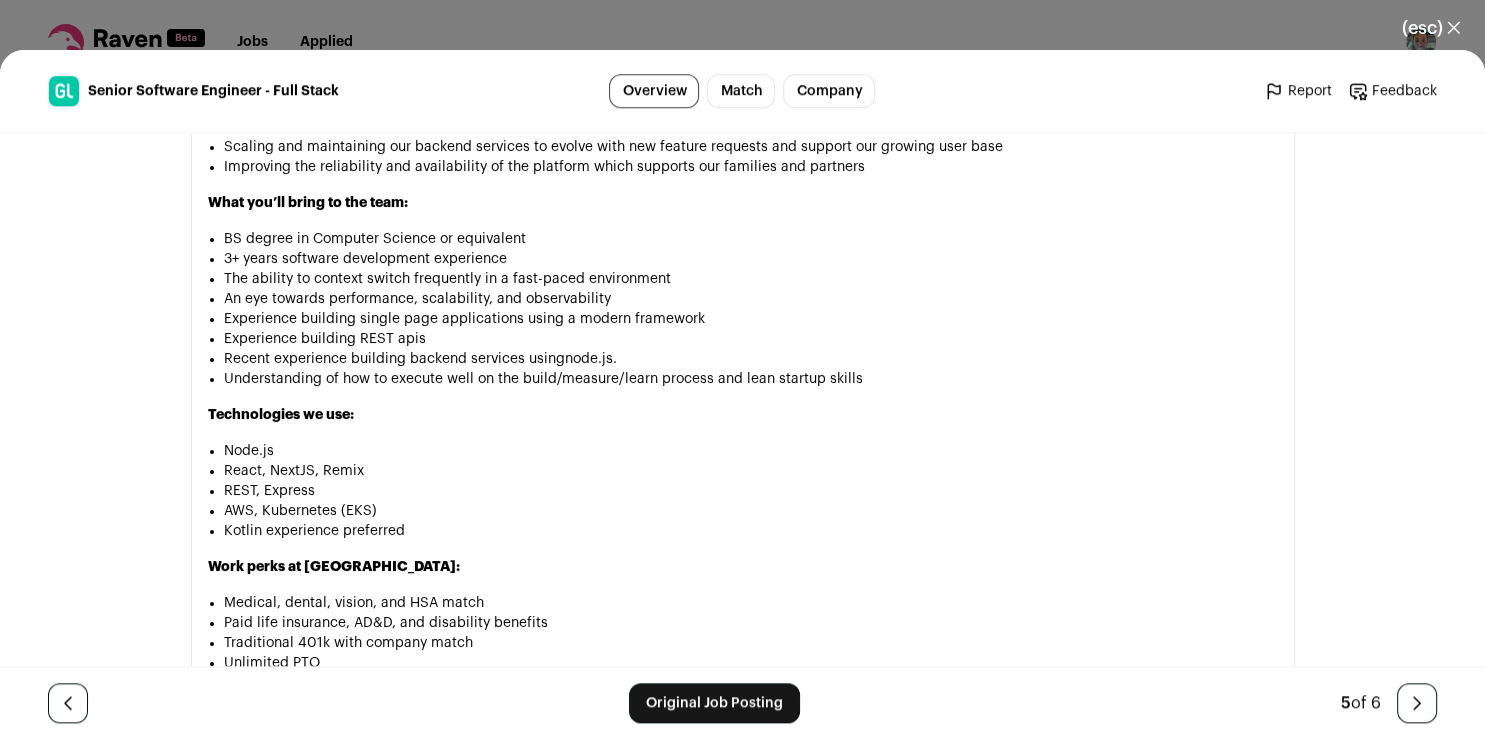 scroll, scrollTop: 1498, scrollLeft: 0, axis: vertical 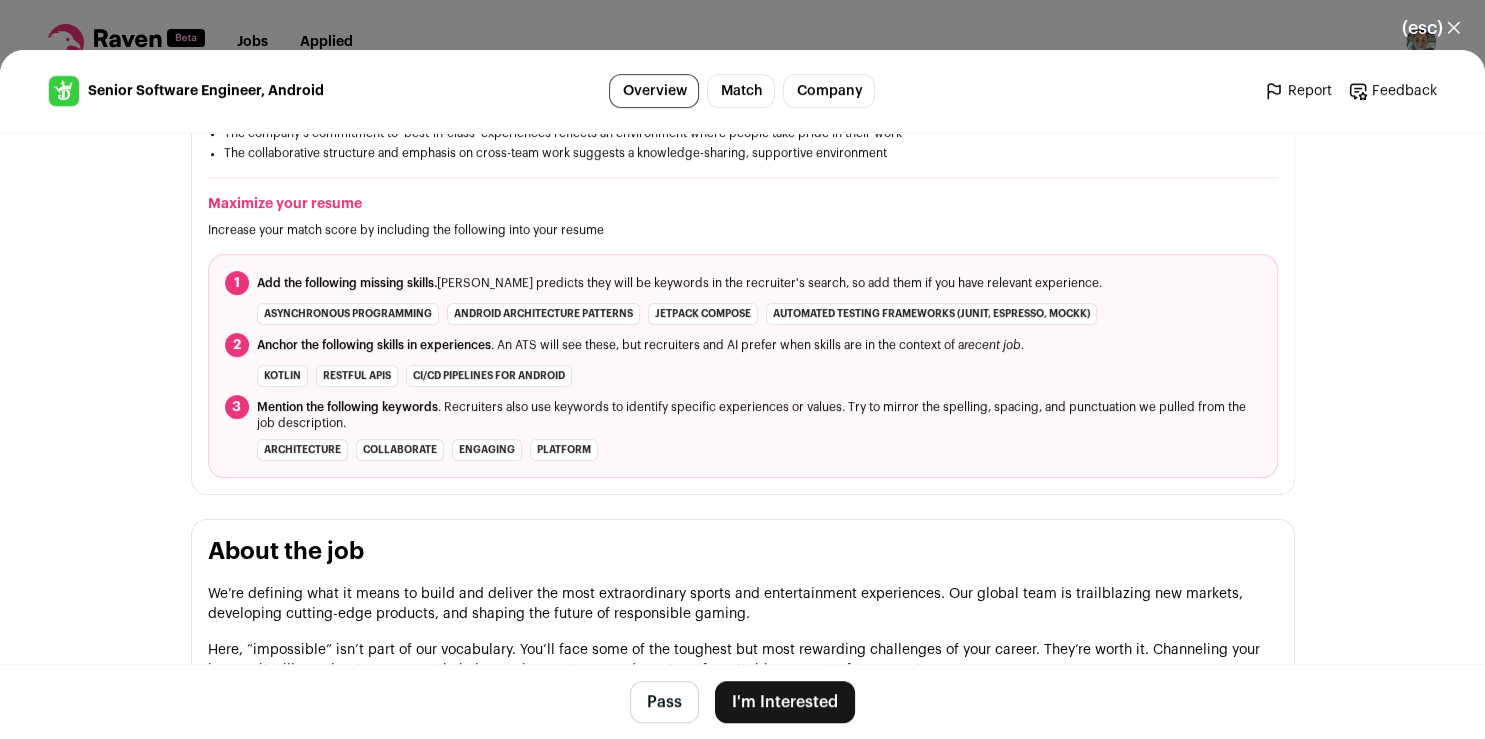 click on "asynchronous programming" at bounding box center (348, 314) 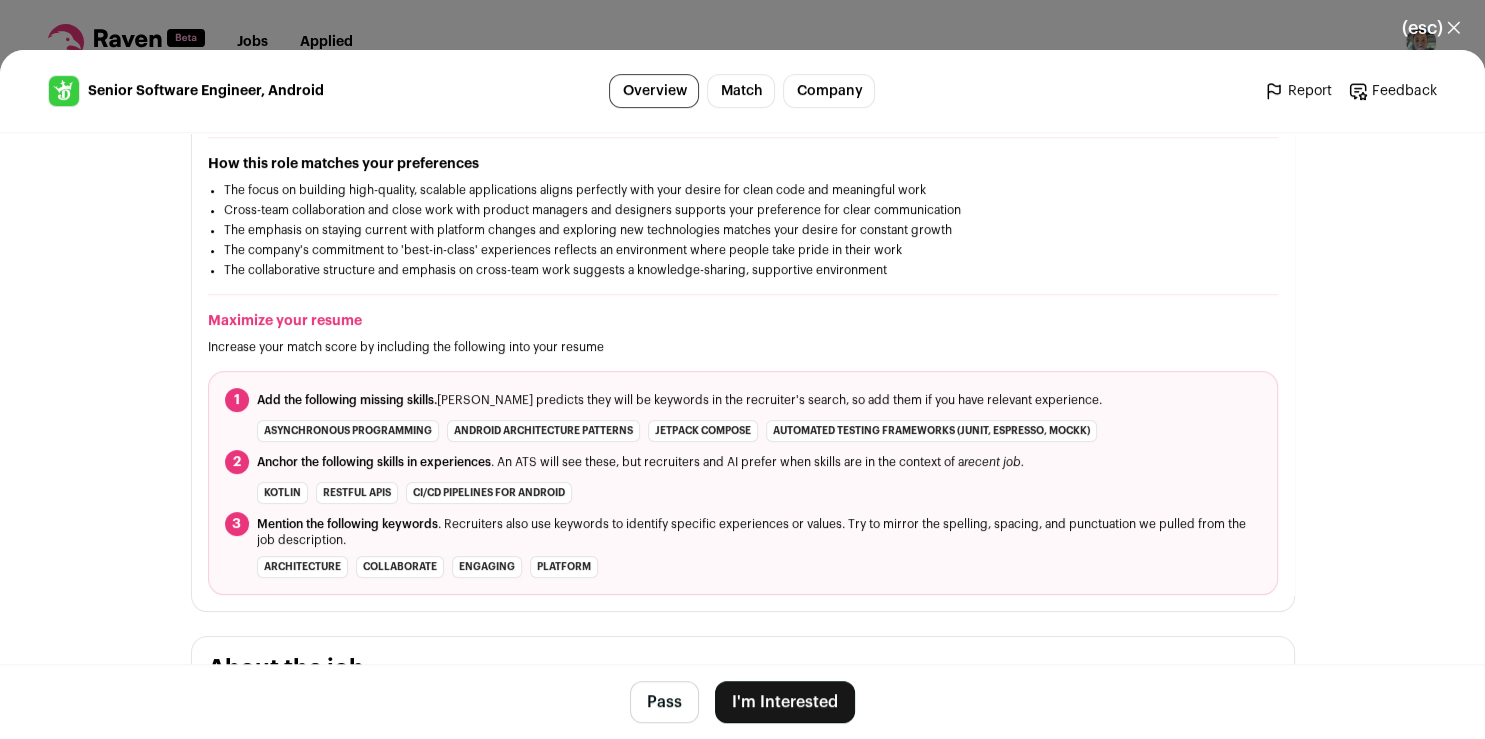 scroll, scrollTop: 618, scrollLeft: 0, axis: vertical 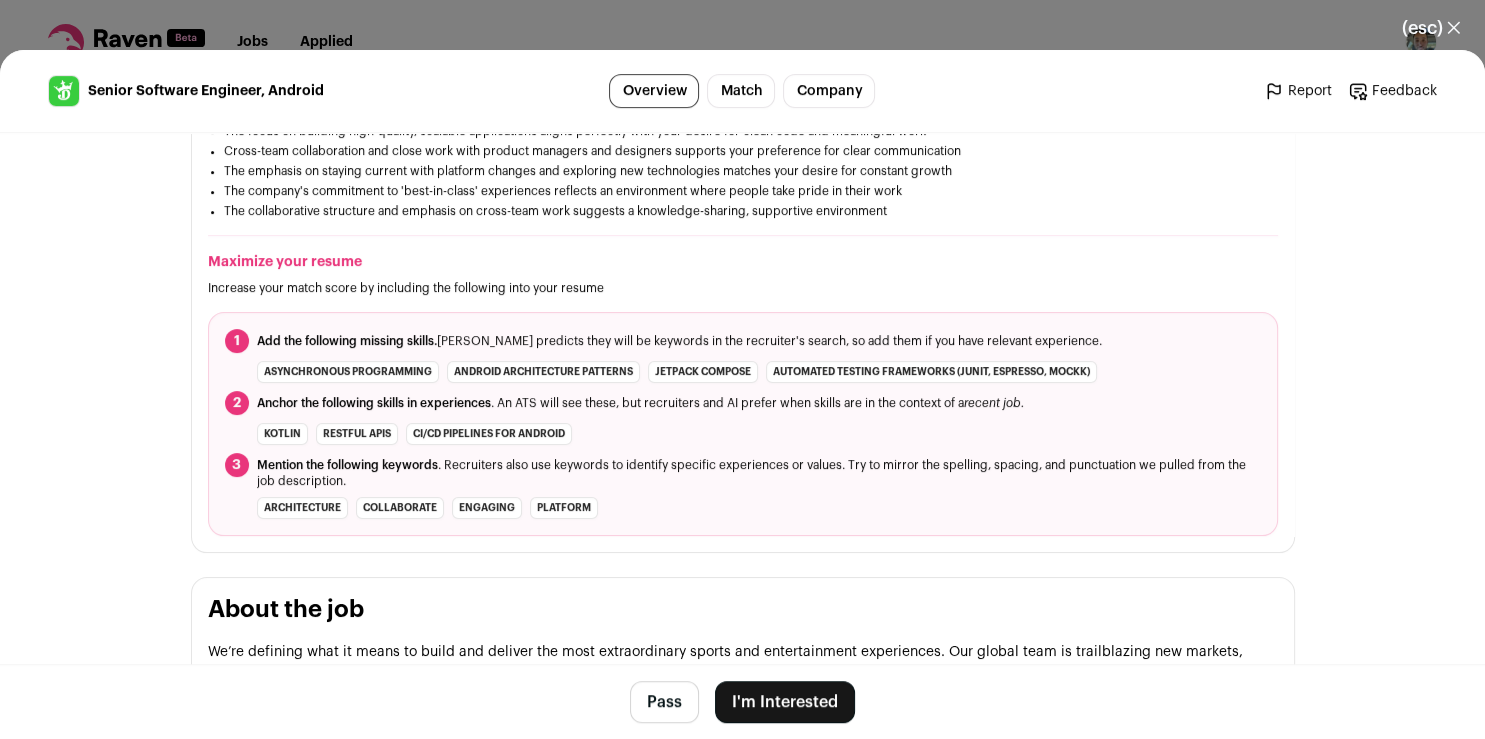 click on "collaborate" at bounding box center (400, 508) 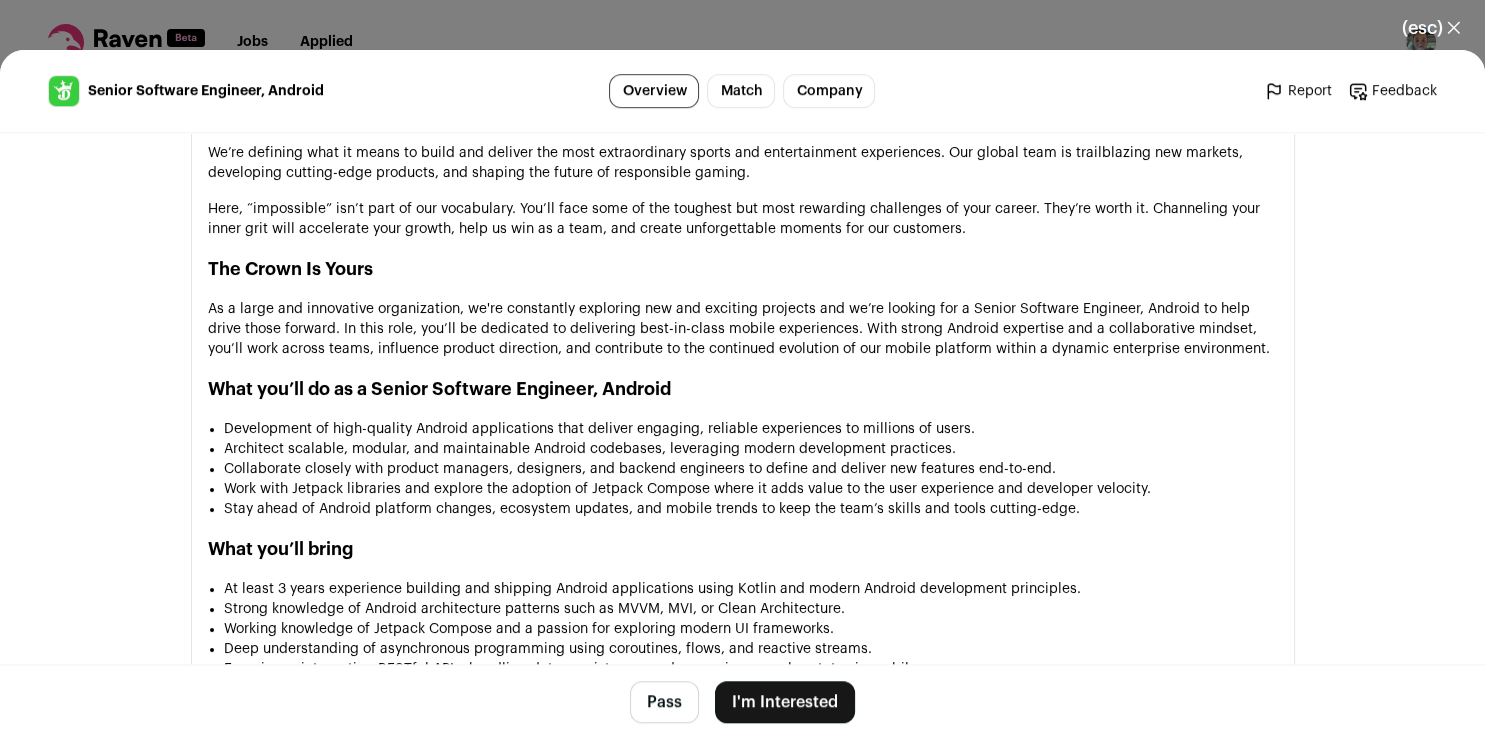 scroll, scrollTop: 1258, scrollLeft: 0, axis: vertical 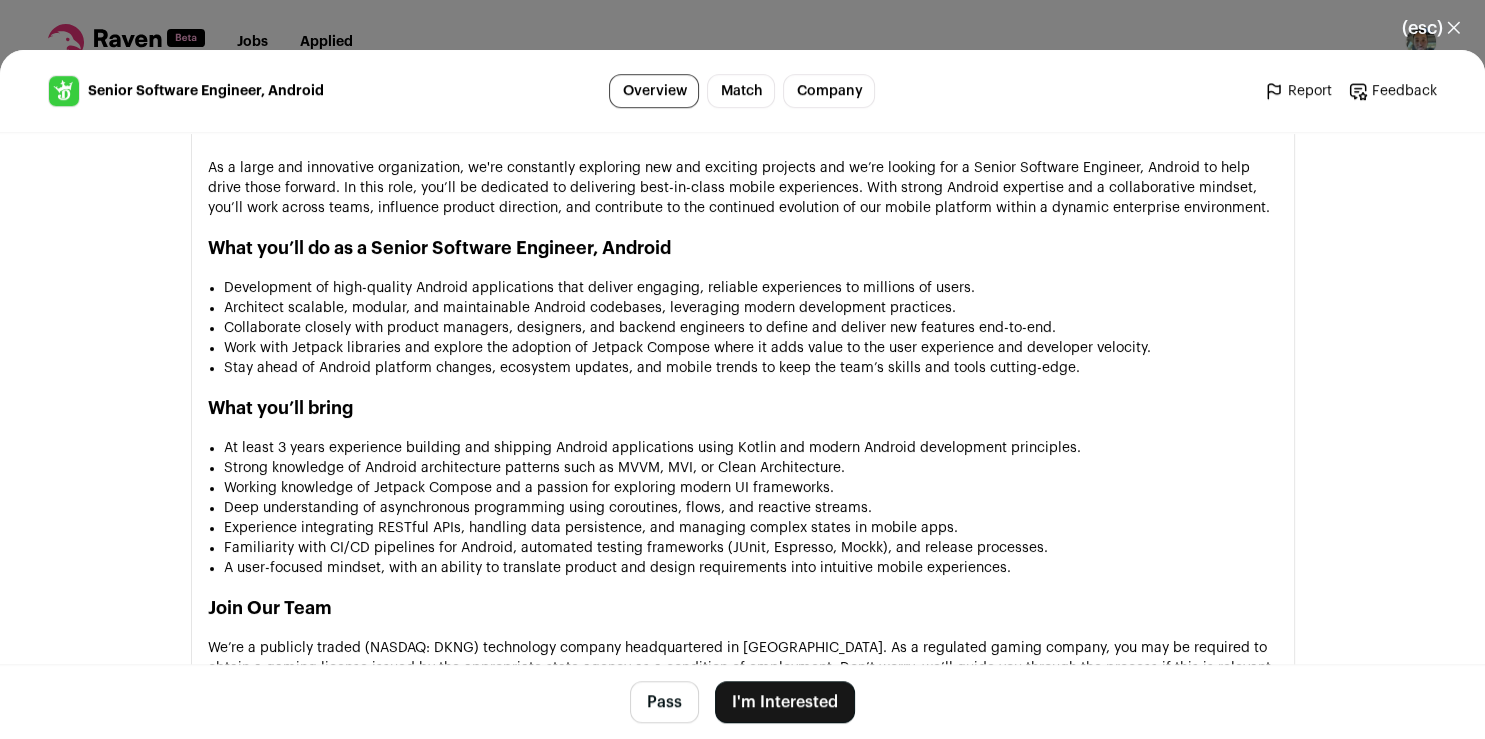 click on "I'm Interested" at bounding box center [785, 702] 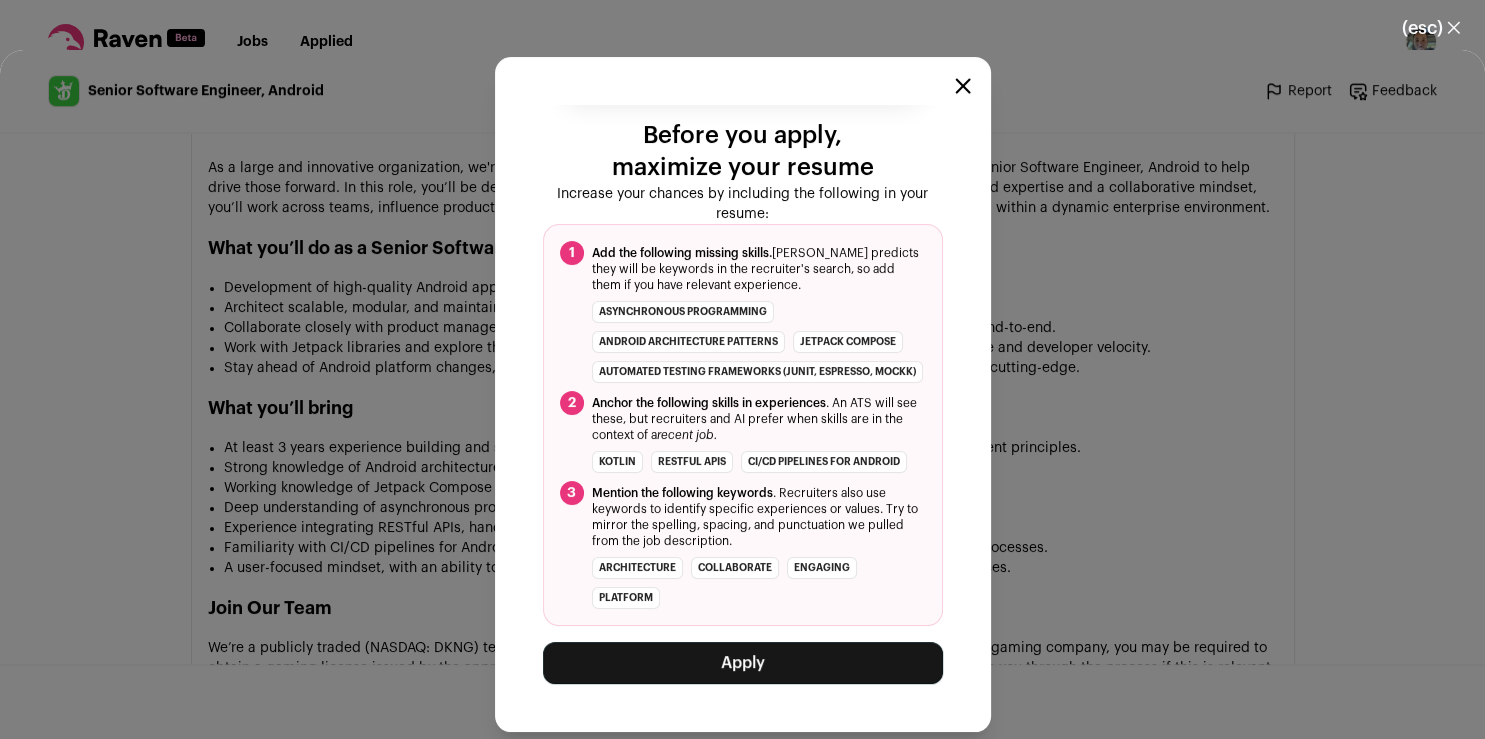 scroll, scrollTop: 0, scrollLeft: 0, axis: both 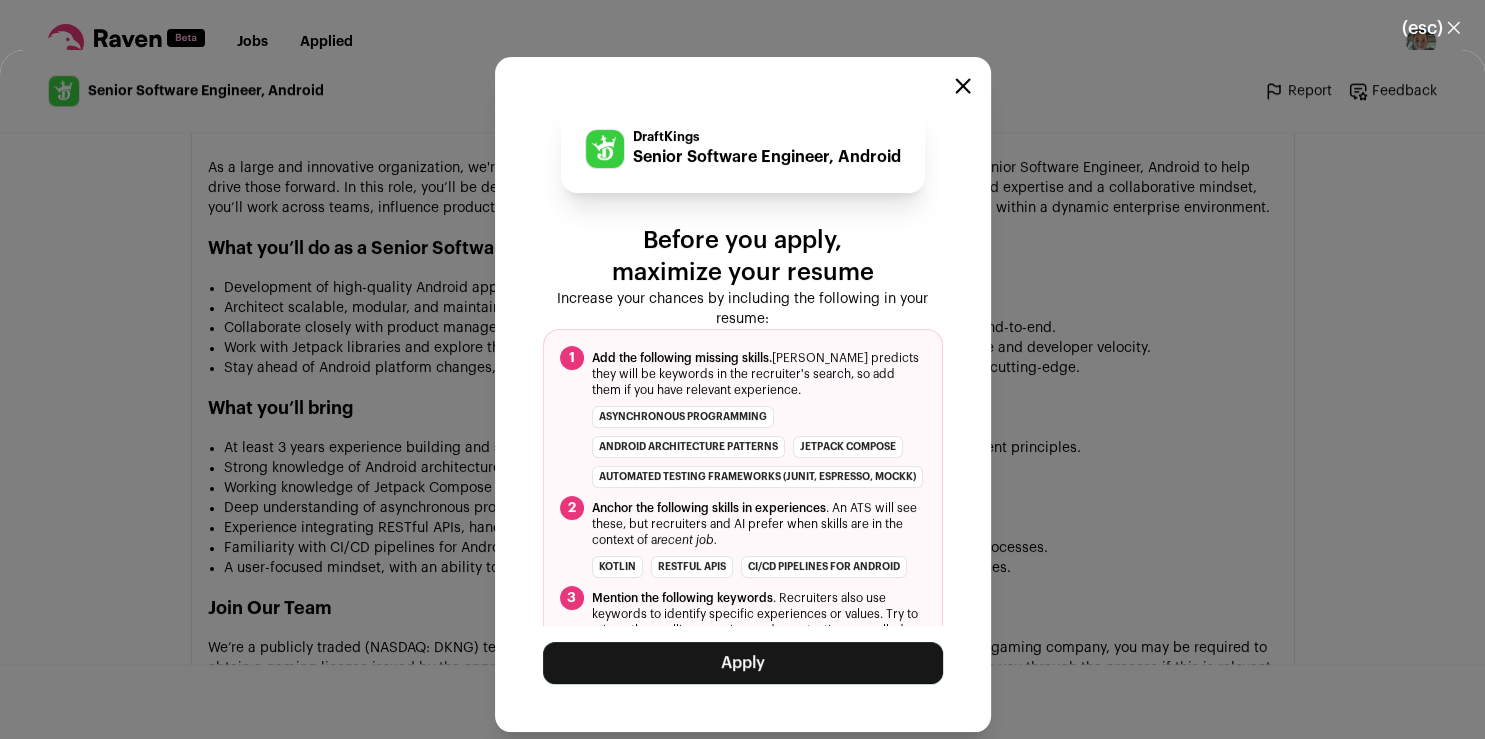 click on "Apply" at bounding box center (743, 663) 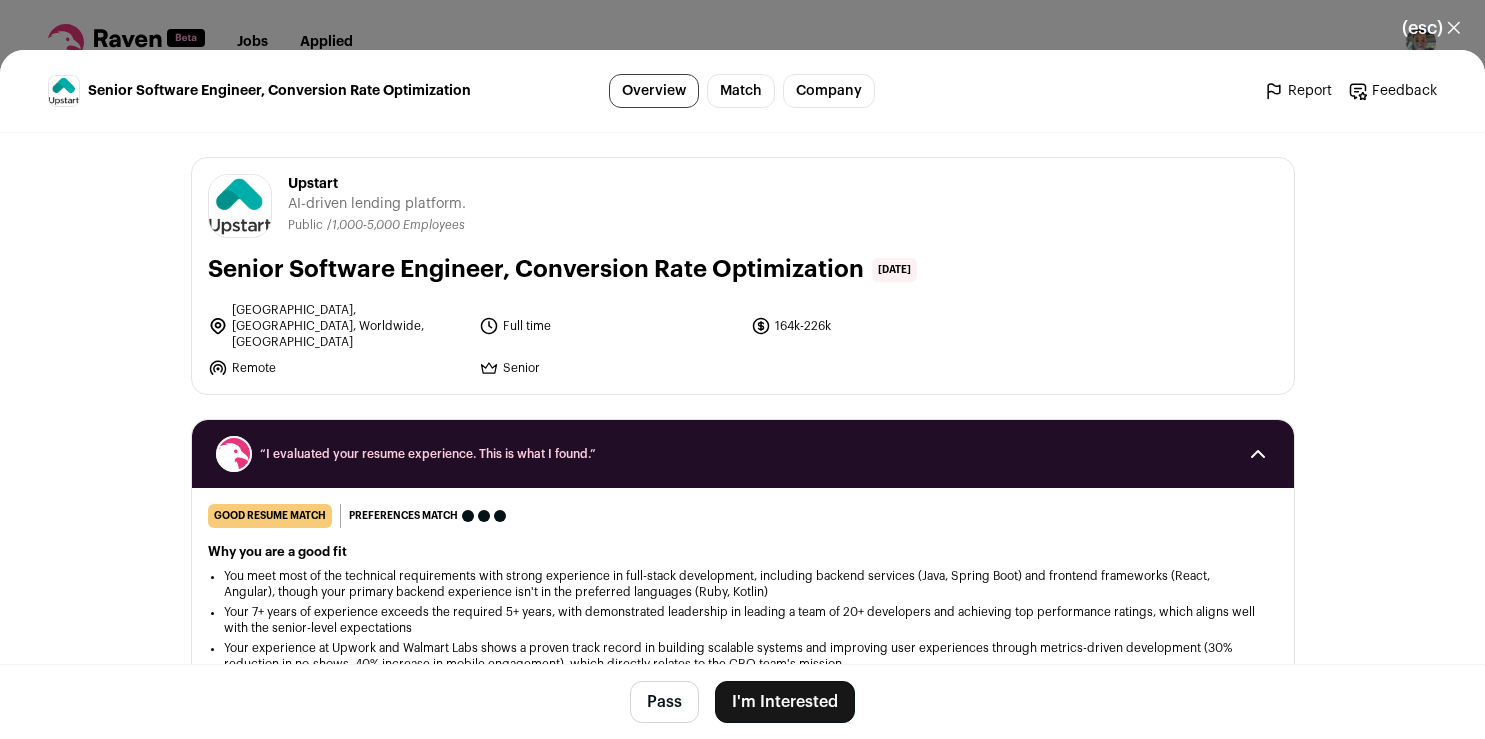 scroll, scrollTop: 0, scrollLeft: 0, axis: both 